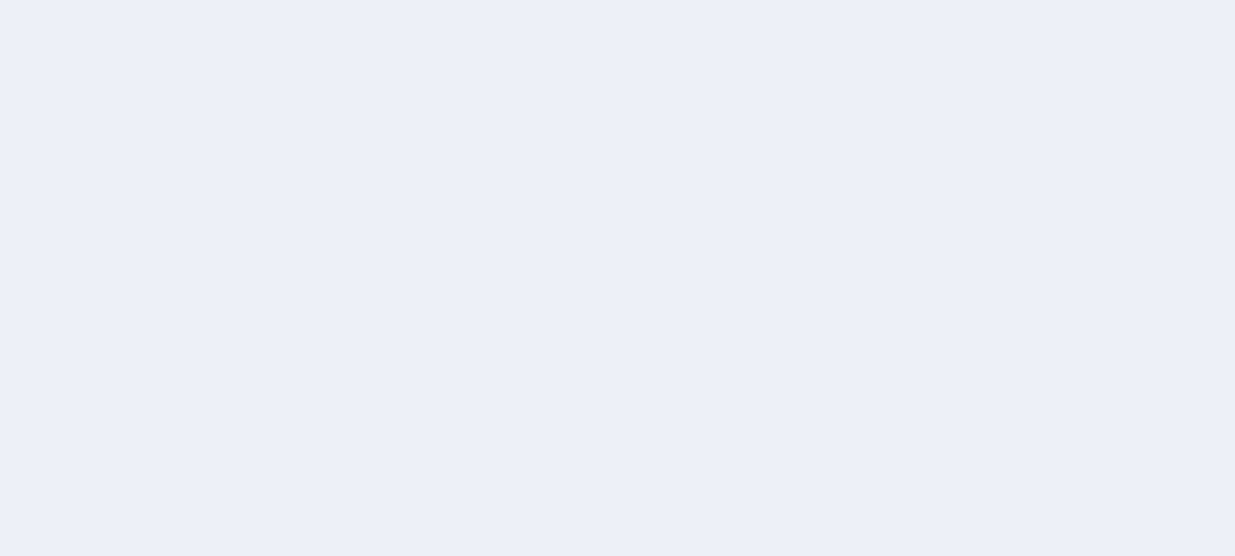 scroll, scrollTop: 0, scrollLeft: 0, axis: both 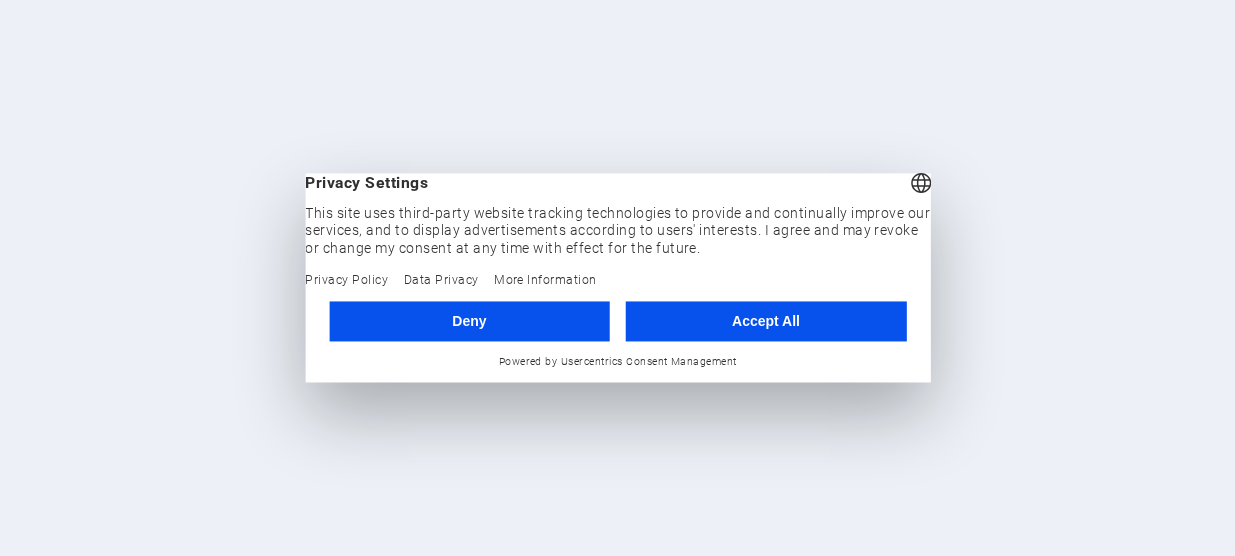 click on "Accept All" at bounding box center (766, 321) 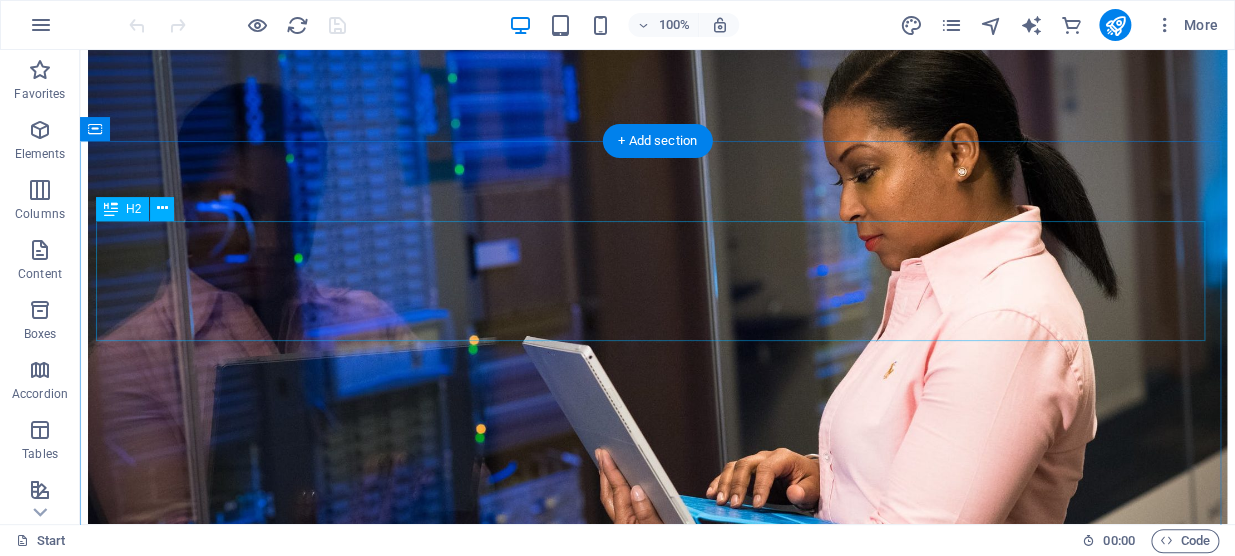 scroll, scrollTop: 1659, scrollLeft: 0, axis: vertical 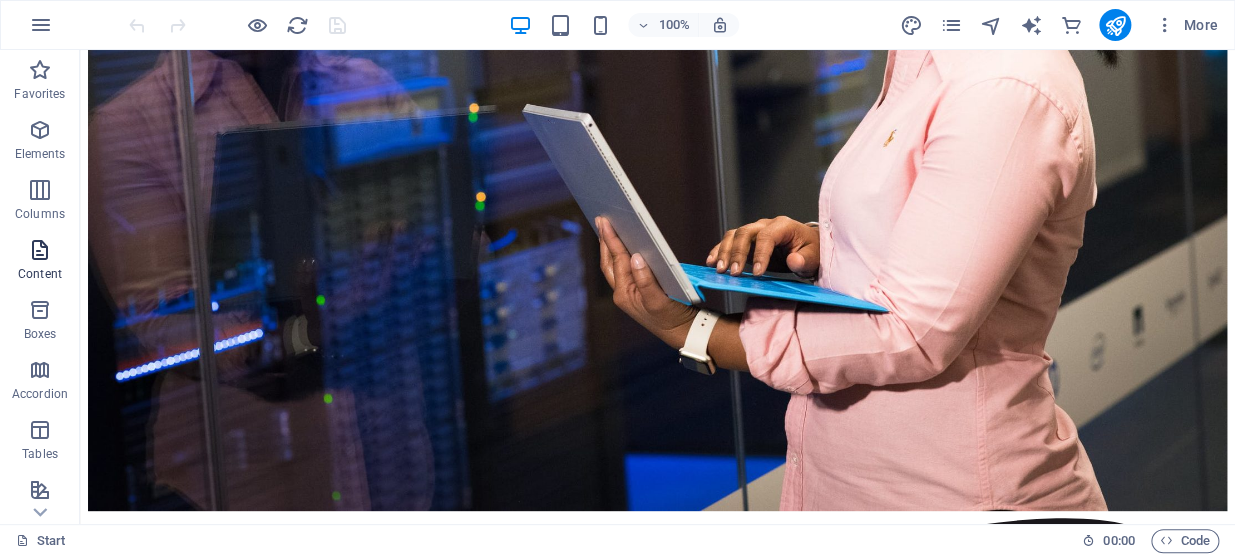 click at bounding box center [40, 250] 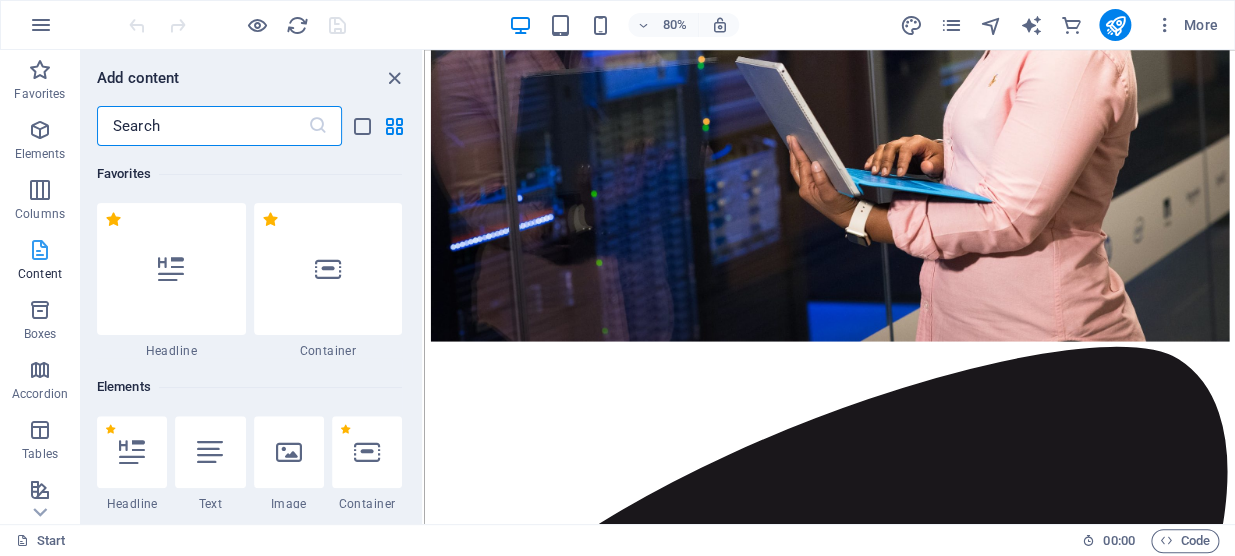 scroll, scrollTop: 1641, scrollLeft: 0, axis: vertical 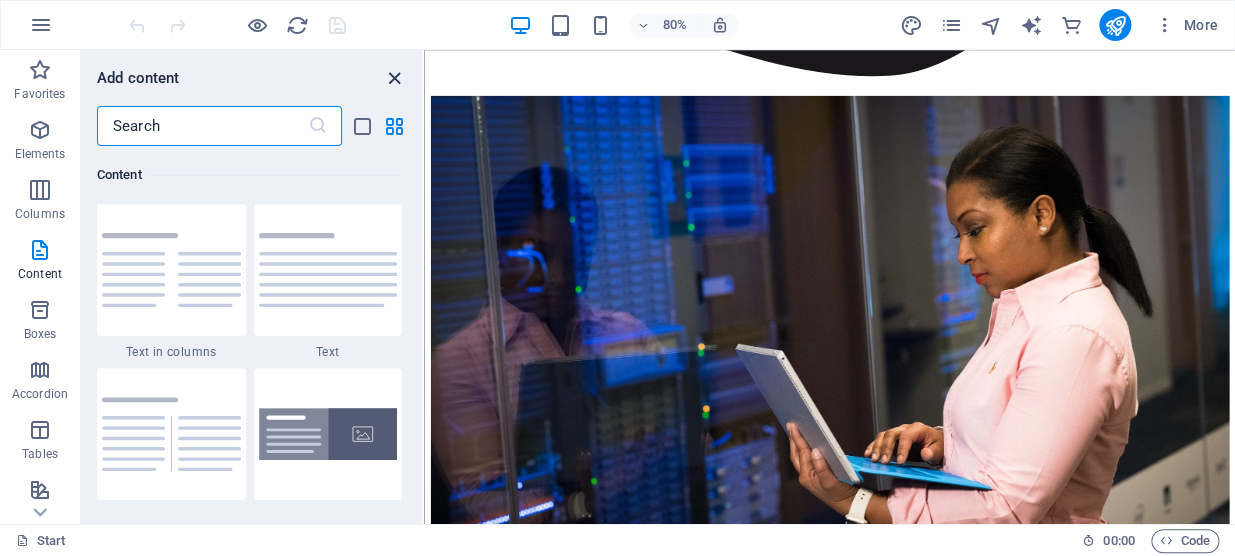 click at bounding box center [394, 78] 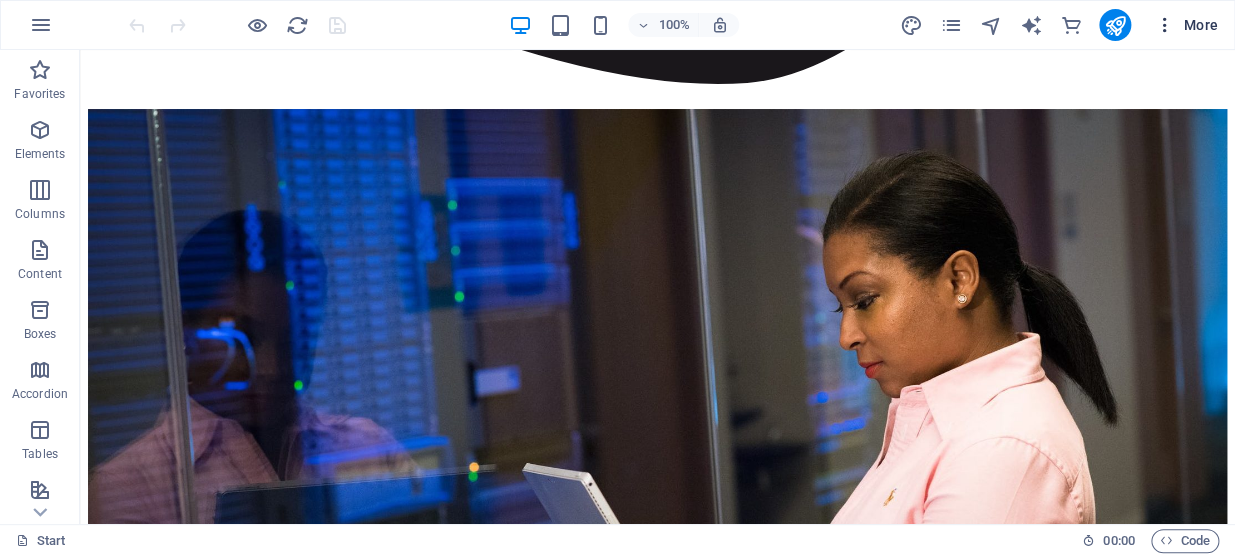 click at bounding box center (1165, 25) 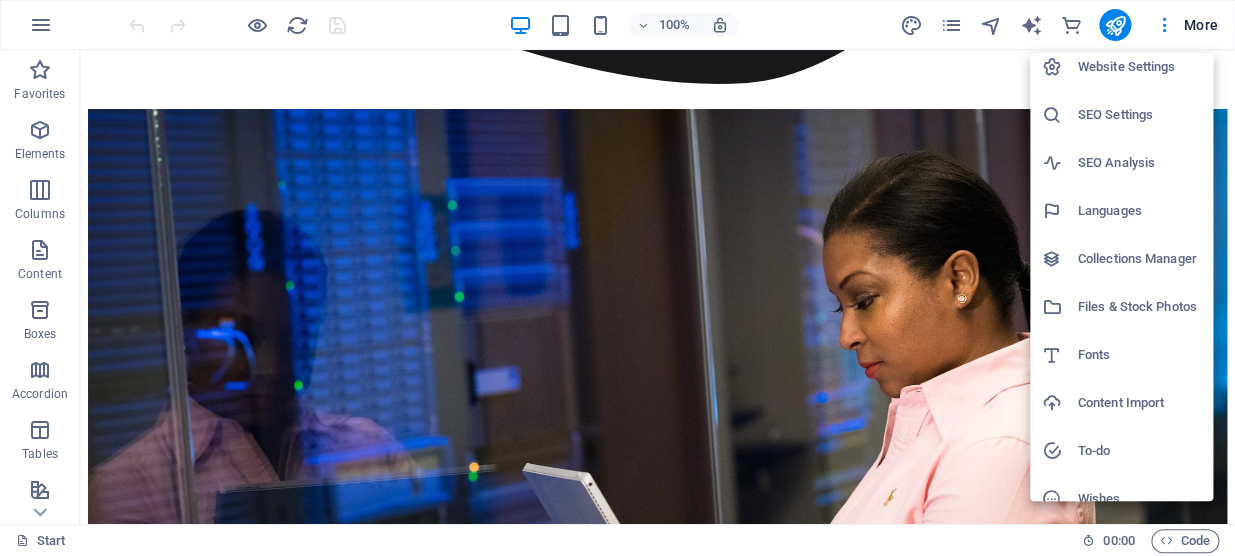 scroll, scrollTop: 0, scrollLeft: 0, axis: both 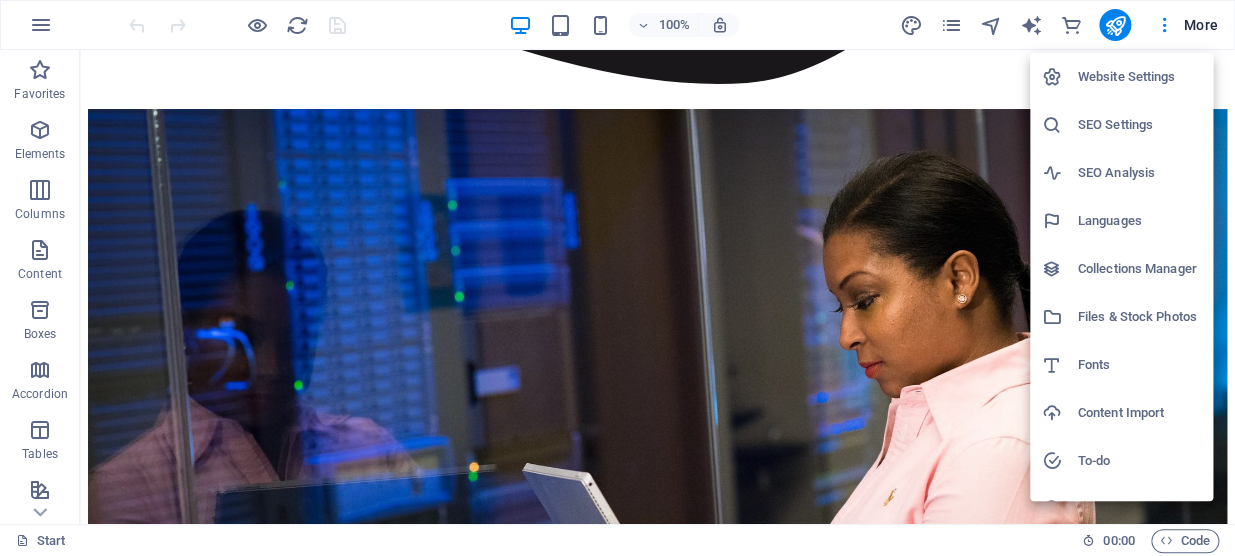 click at bounding box center (617, 278) 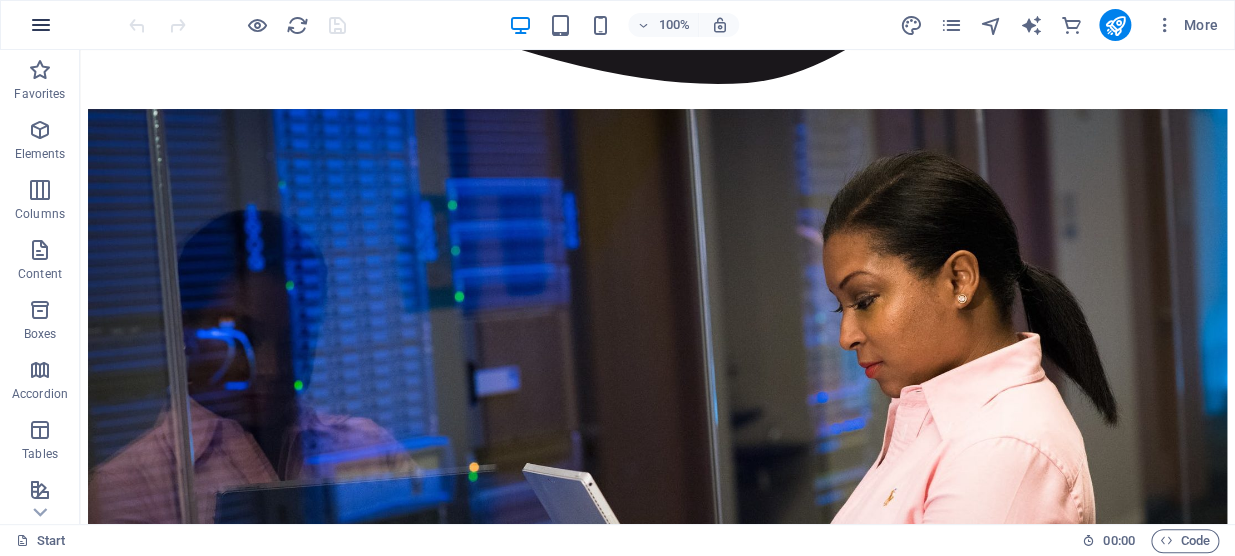 click at bounding box center [41, 25] 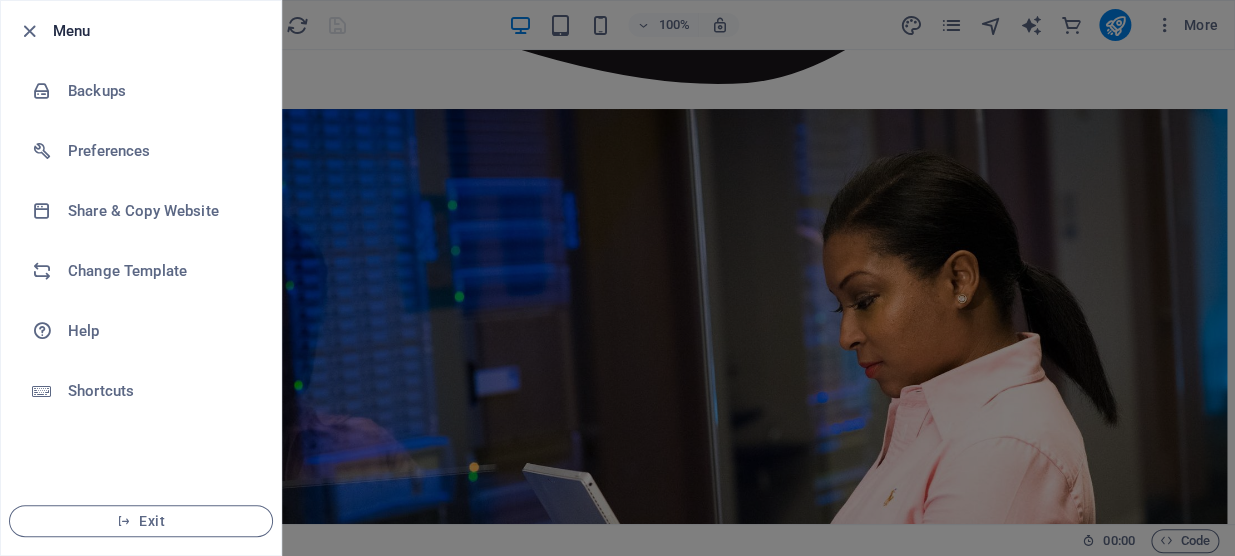 click at bounding box center [617, 278] 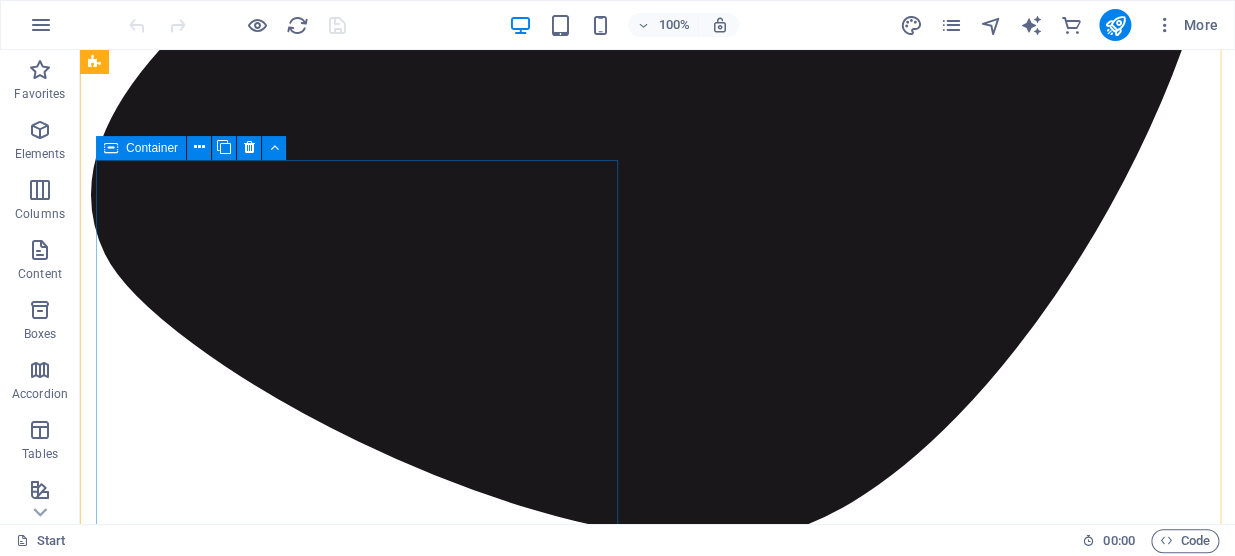 scroll, scrollTop: 1005, scrollLeft: 0, axis: vertical 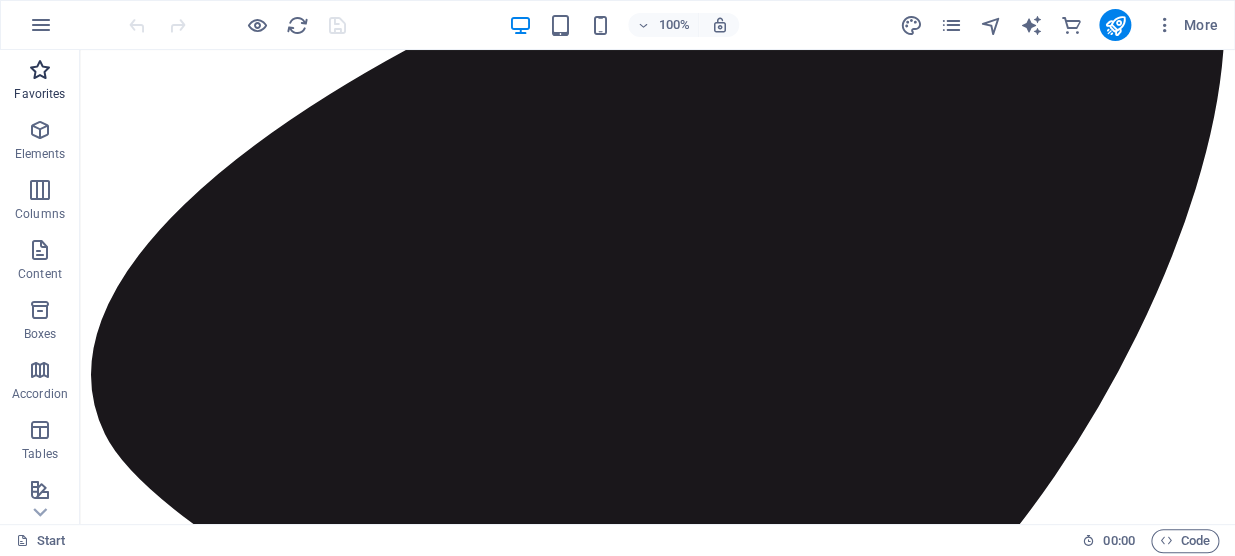 click at bounding box center [40, 70] 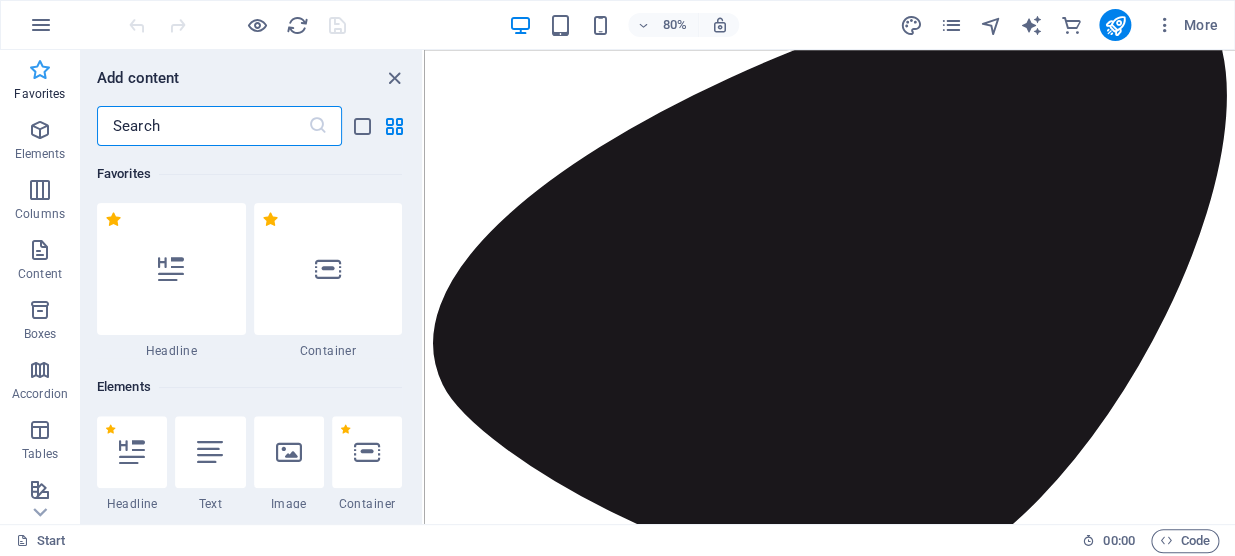 scroll, scrollTop: 527, scrollLeft: 0, axis: vertical 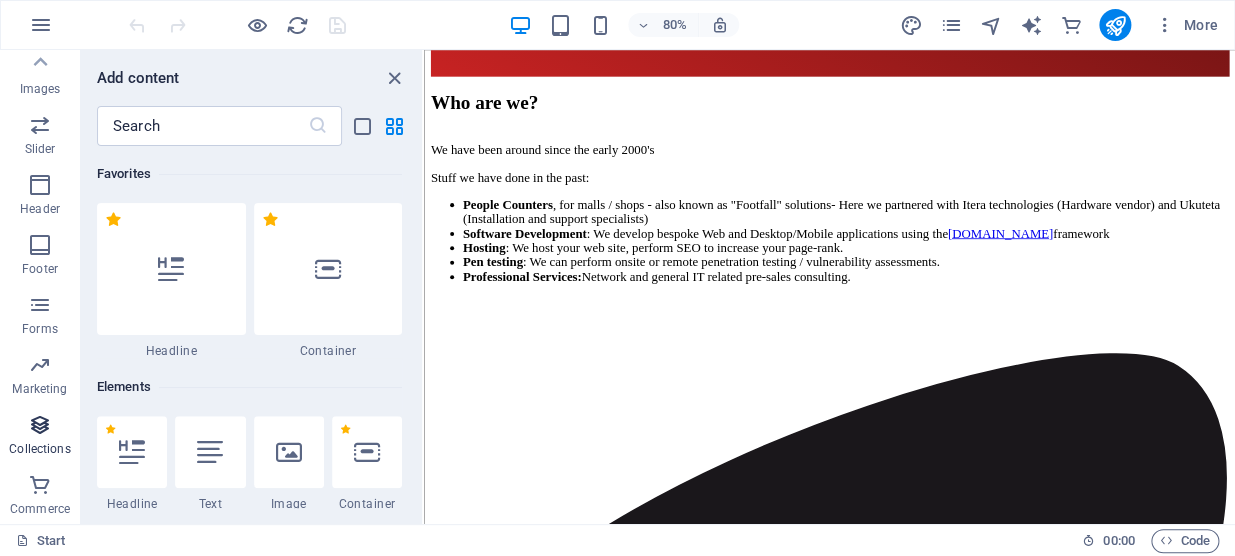 click on "Collections" at bounding box center (39, 449) 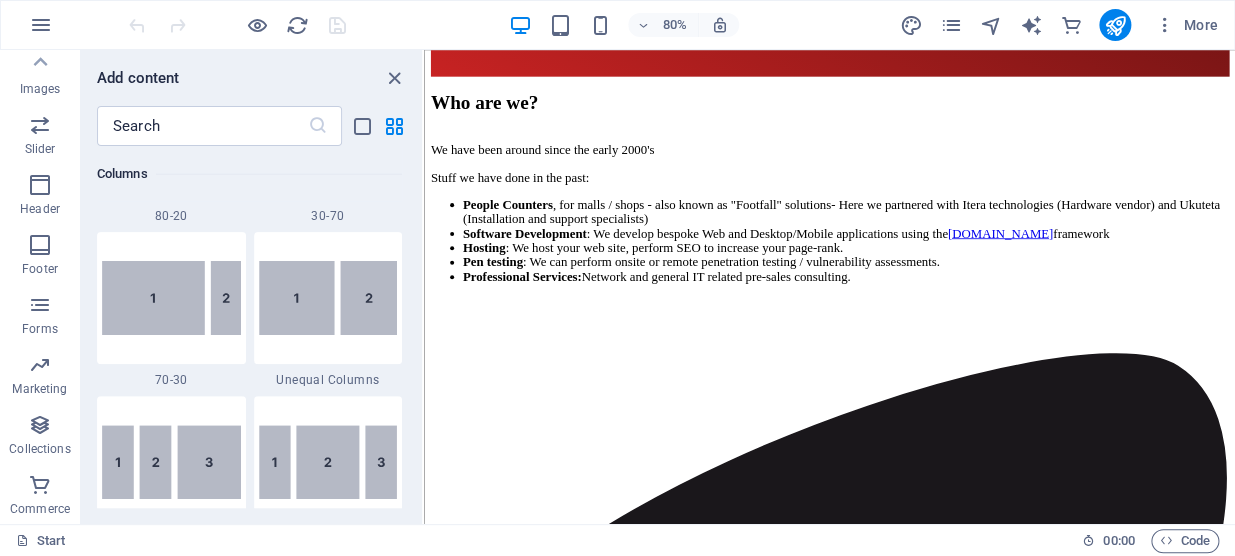 scroll, scrollTop: 18139, scrollLeft: 0, axis: vertical 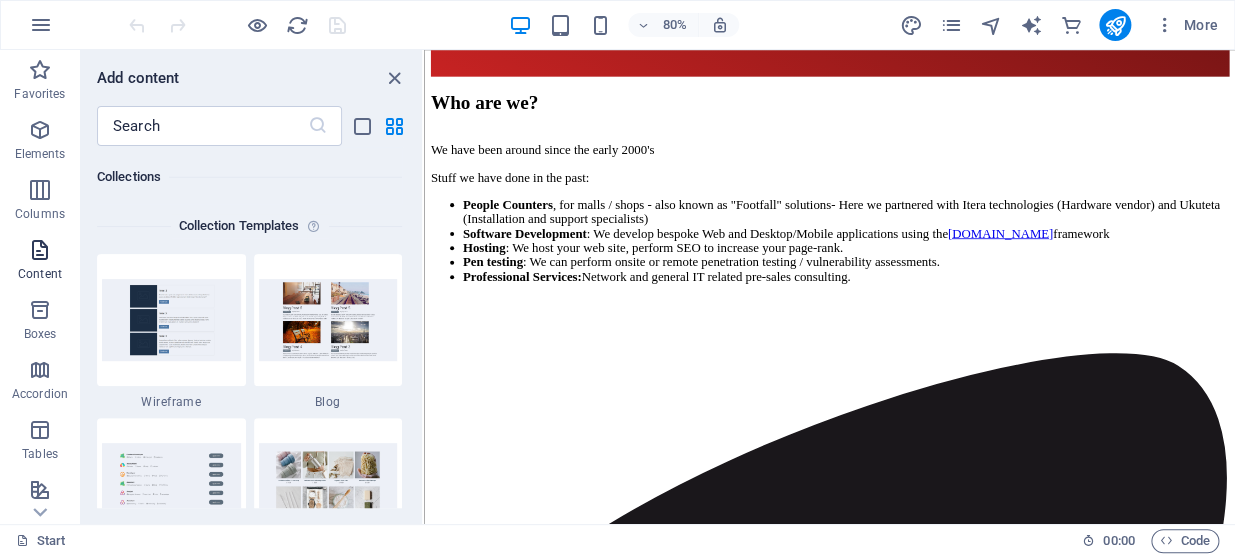 click at bounding box center [40, 250] 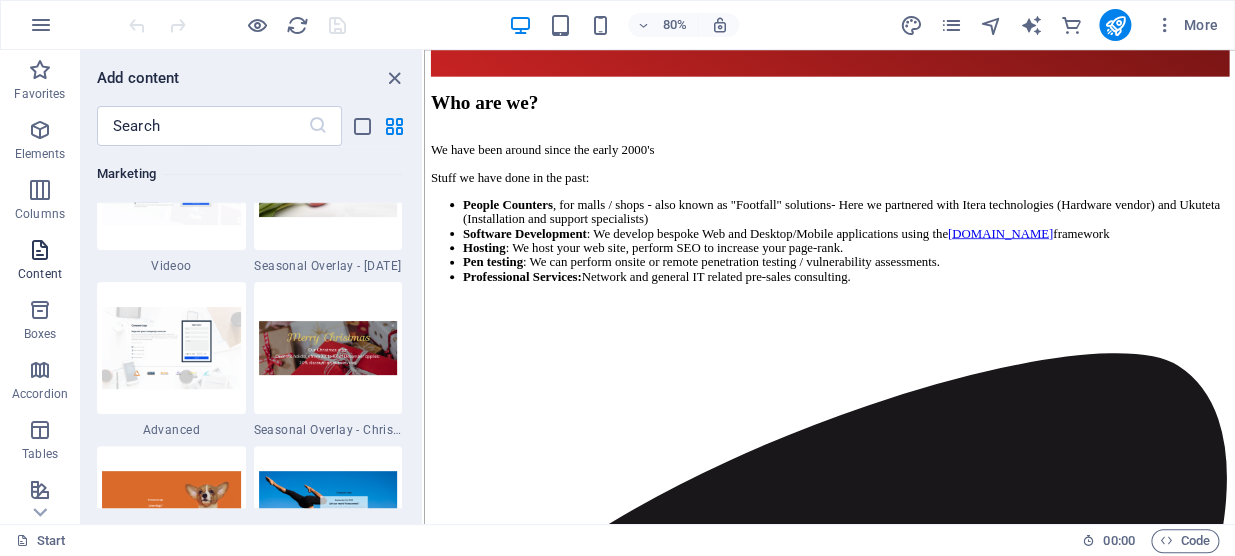 scroll, scrollTop: 3498, scrollLeft: 0, axis: vertical 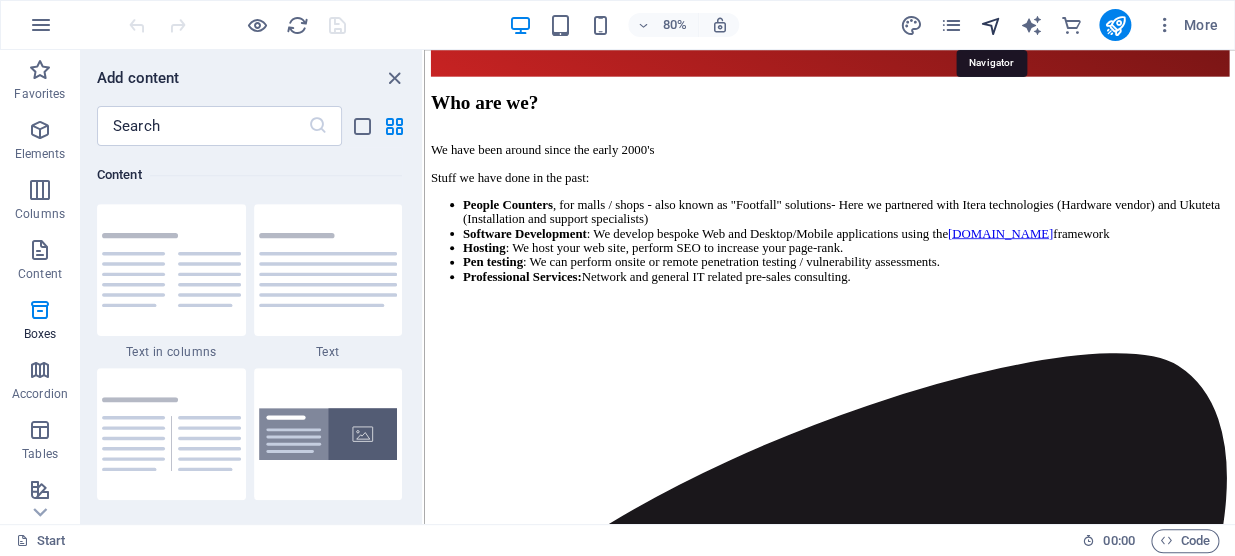 click at bounding box center (990, 25) 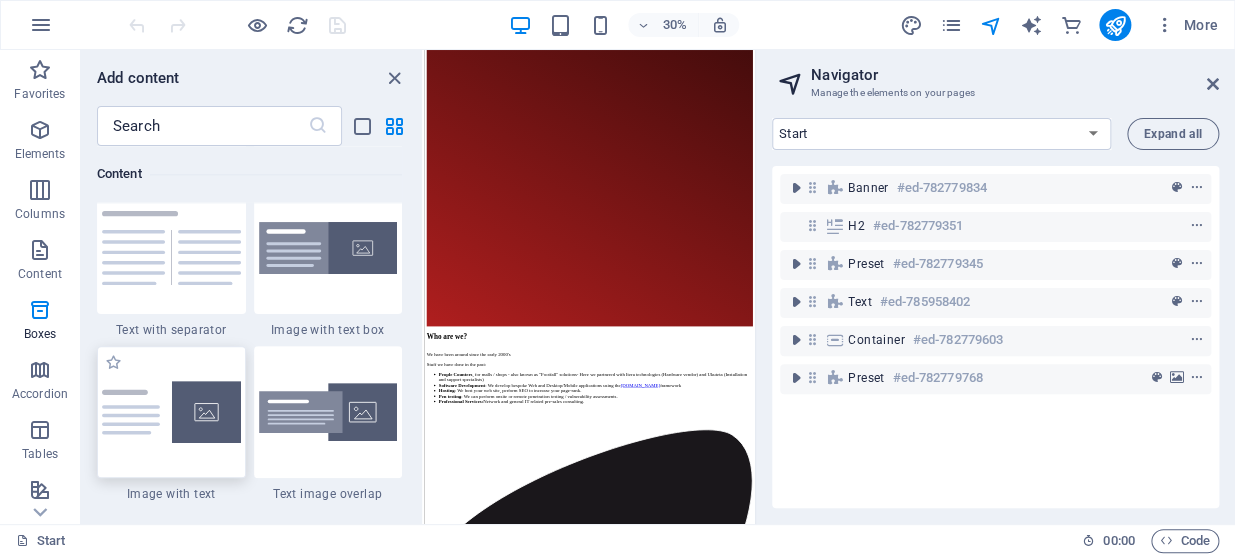 scroll, scrollTop: 3861, scrollLeft: 0, axis: vertical 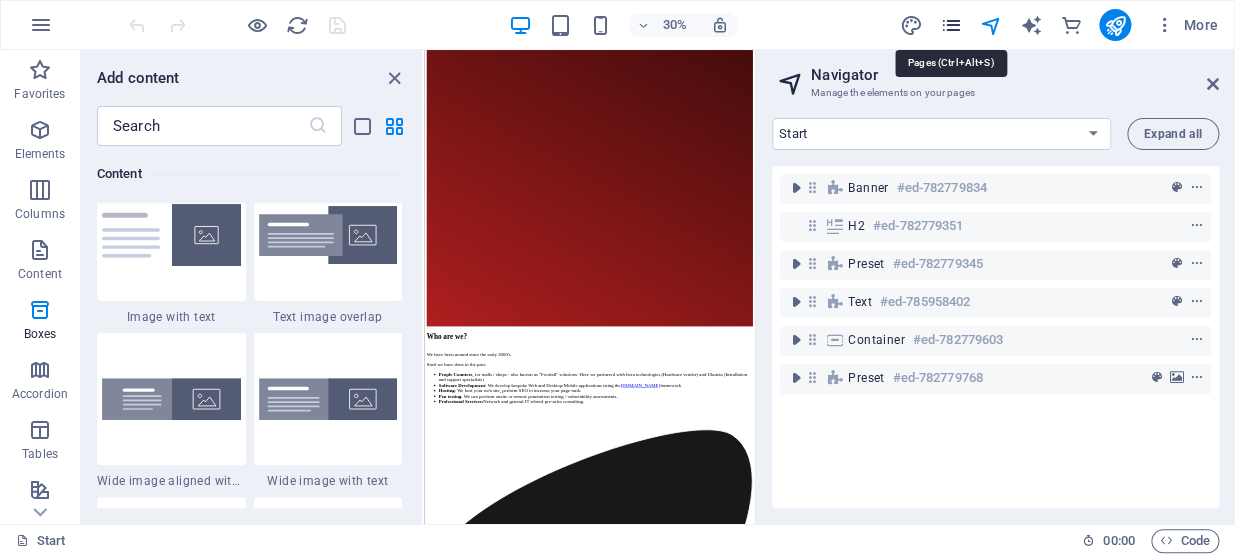 click at bounding box center [950, 25] 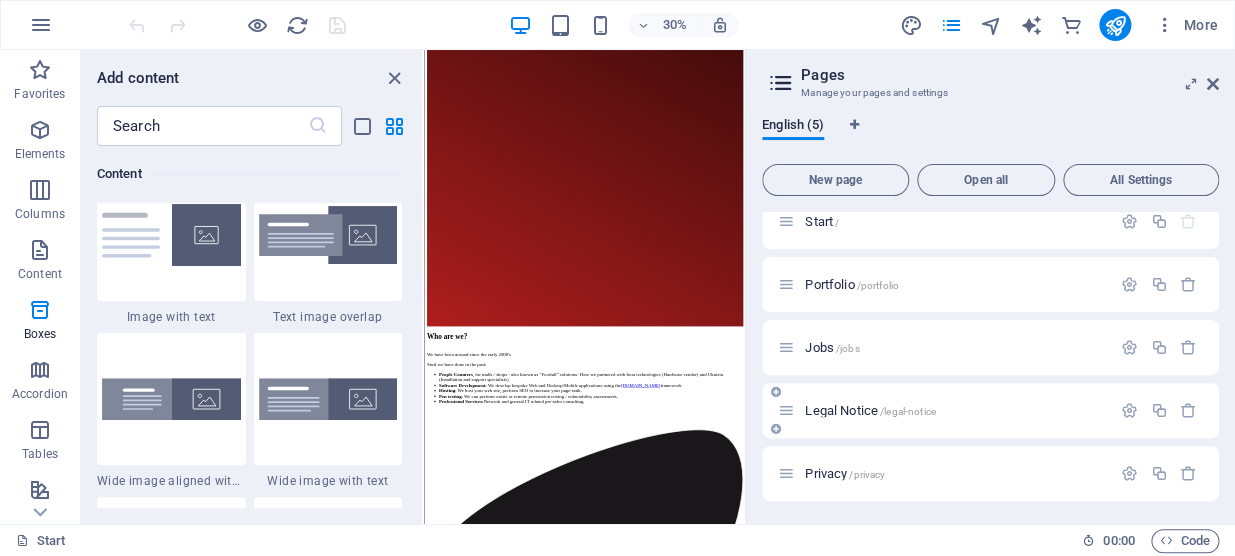 scroll, scrollTop: 0, scrollLeft: 0, axis: both 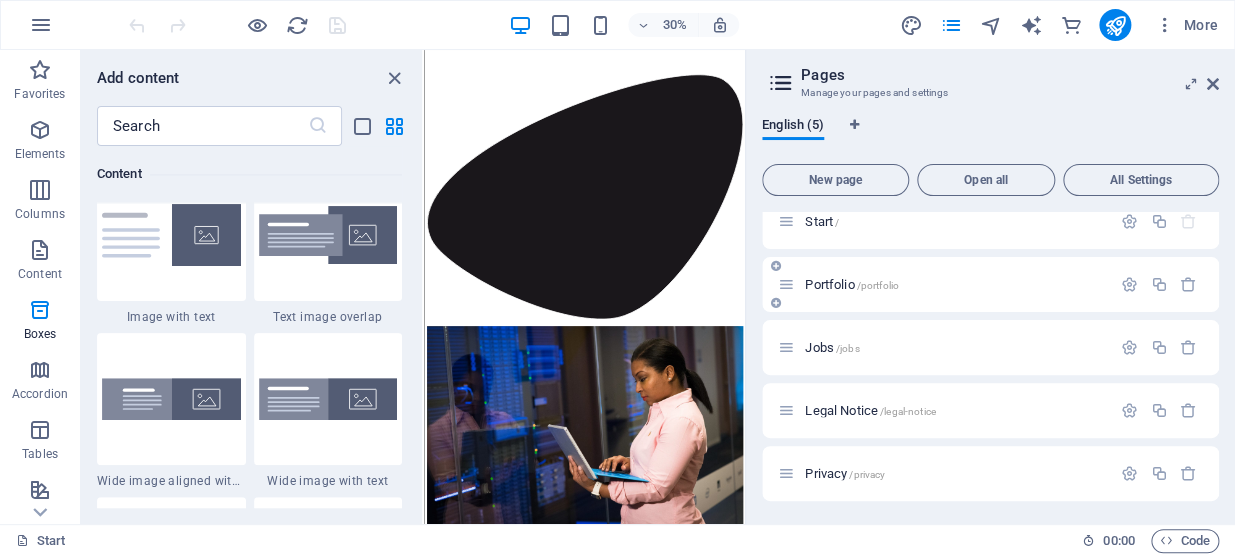 click on "Portfolio /portfolio" at bounding box center (944, 284) 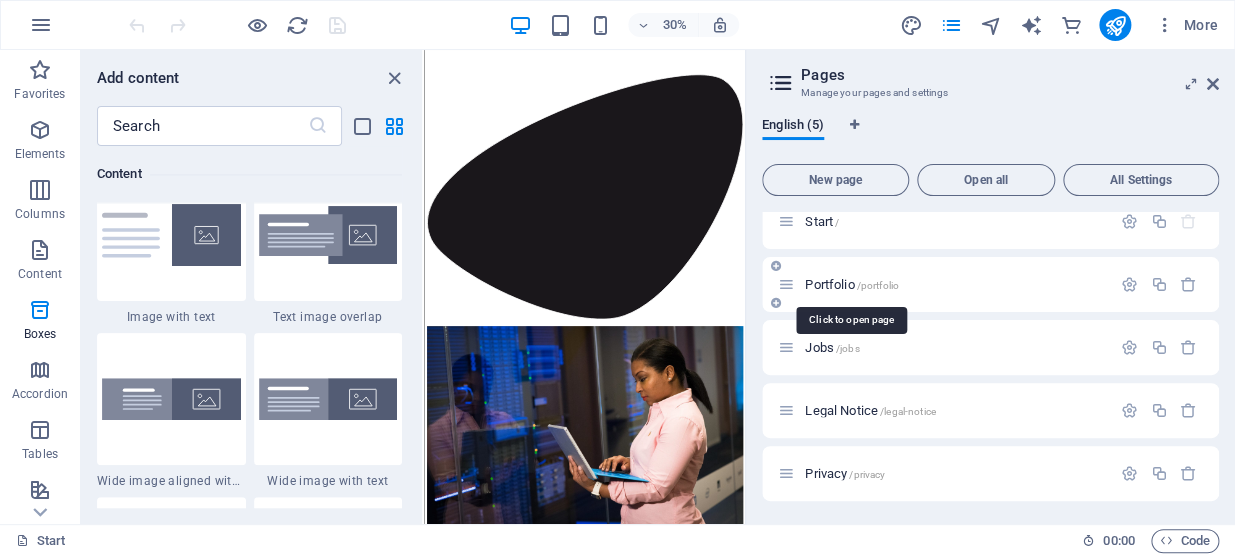 click on "Portfolio /portfolio" at bounding box center [852, 284] 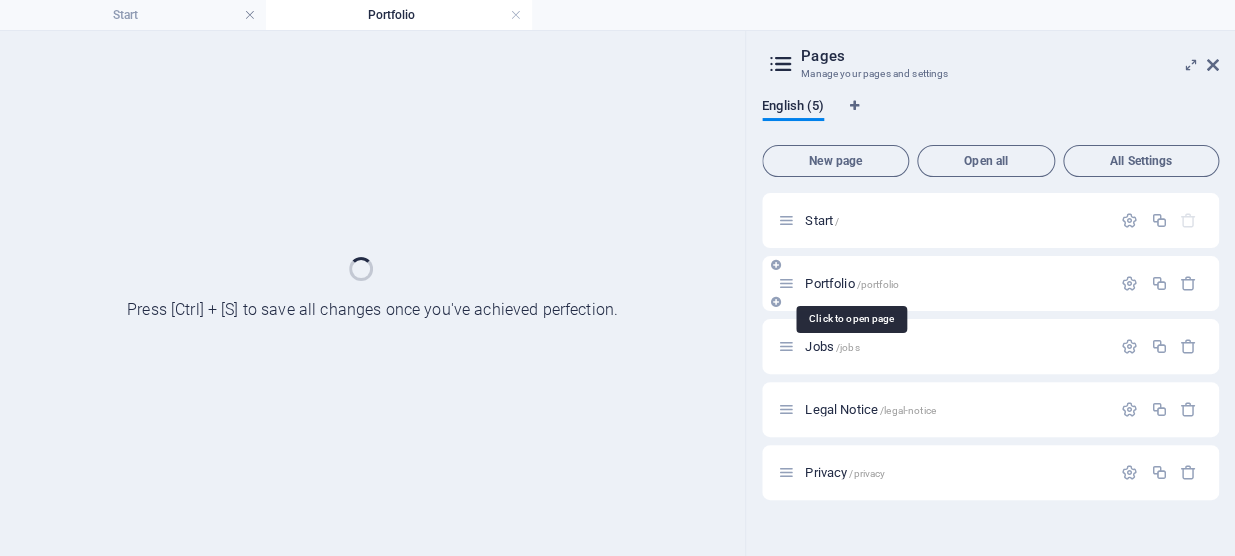 scroll, scrollTop: 0, scrollLeft: 0, axis: both 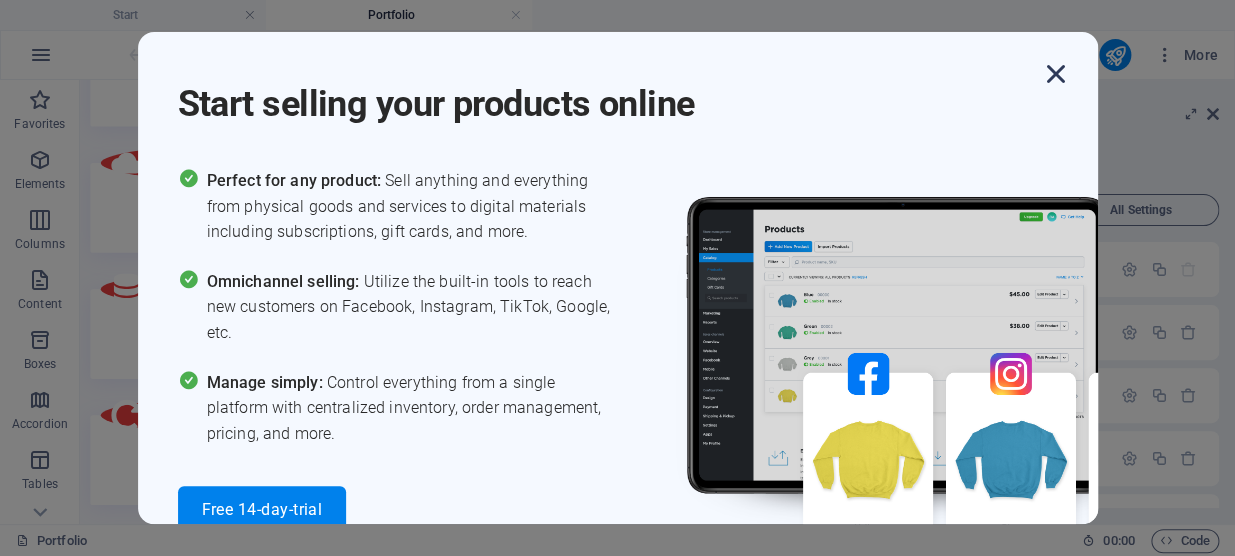 click at bounding box center (1056, 74) 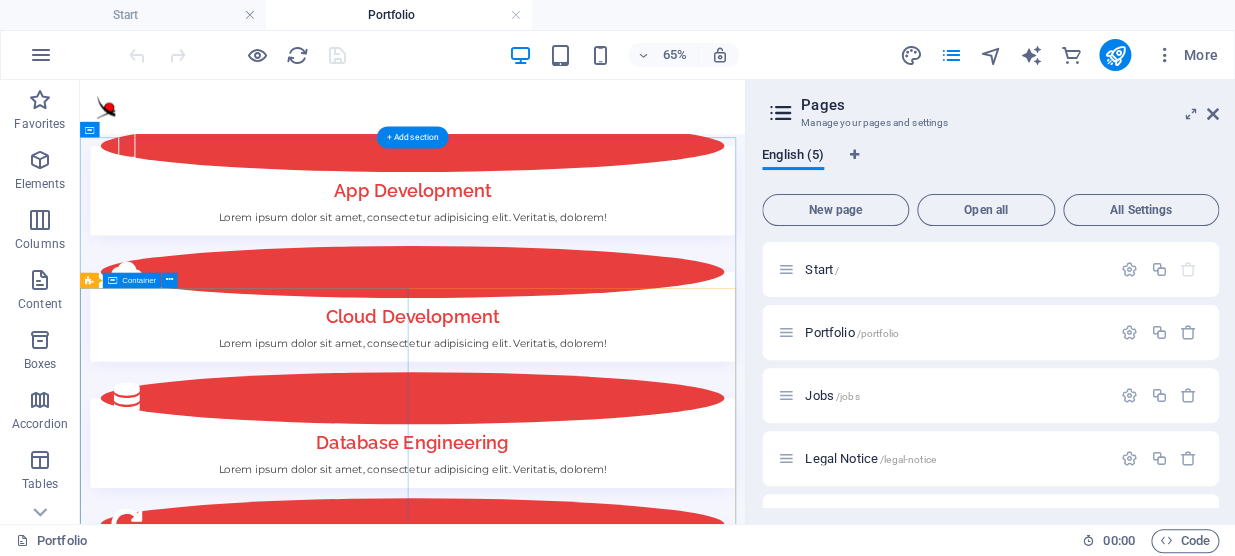 scroll, scrollTop: 1364, scrollLeft: 0, axis: vertical 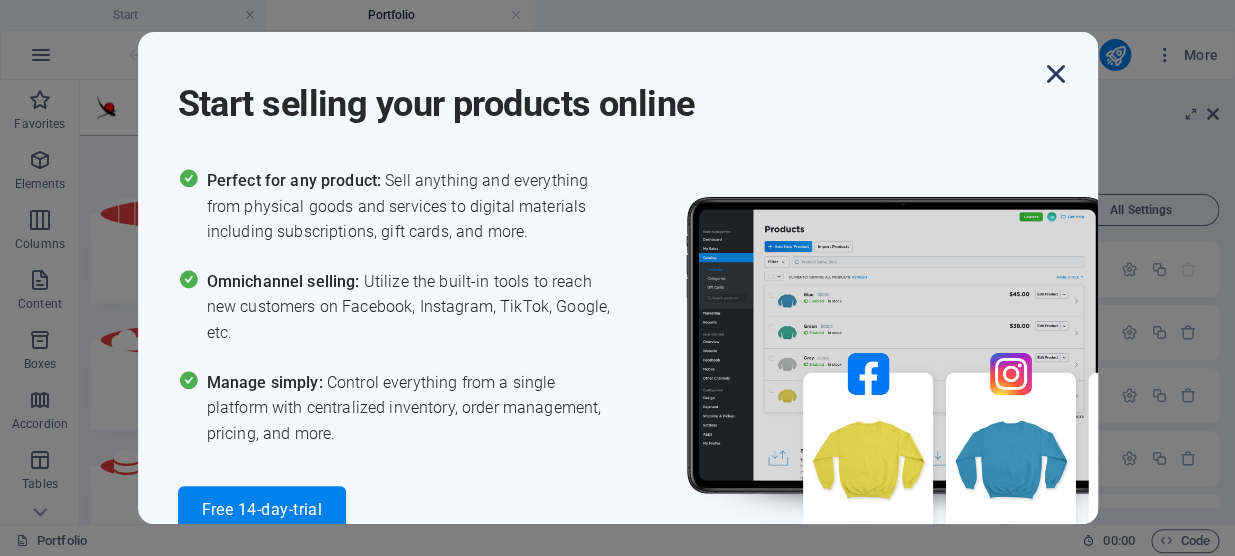 click at bounding box center (1056, 74) 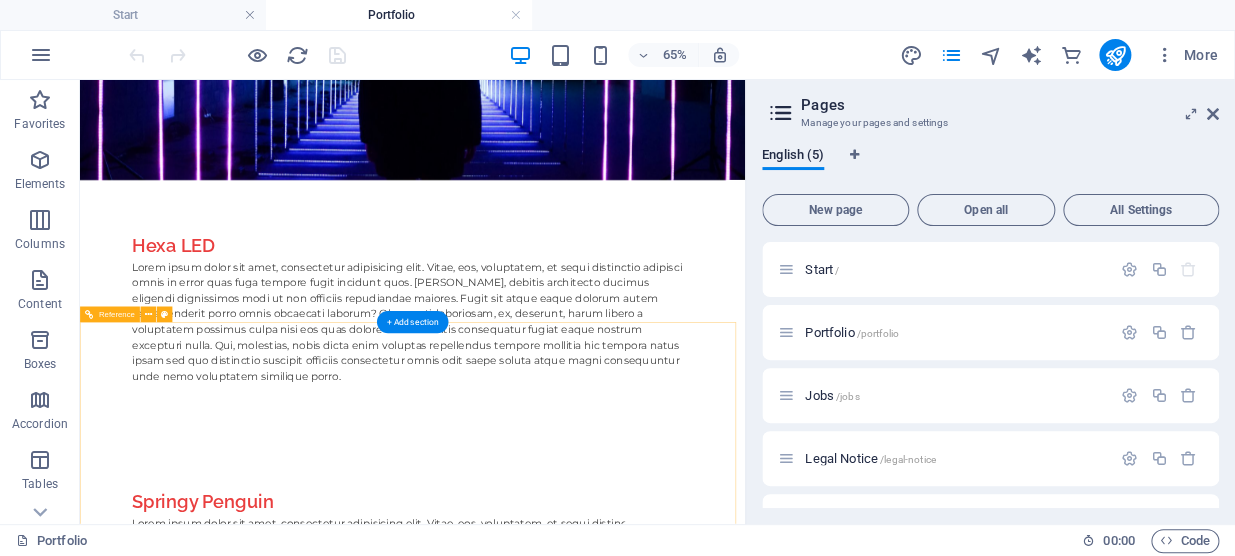 scroll, scrollTop: 5203, scrollLeft: 0, axis: vertical 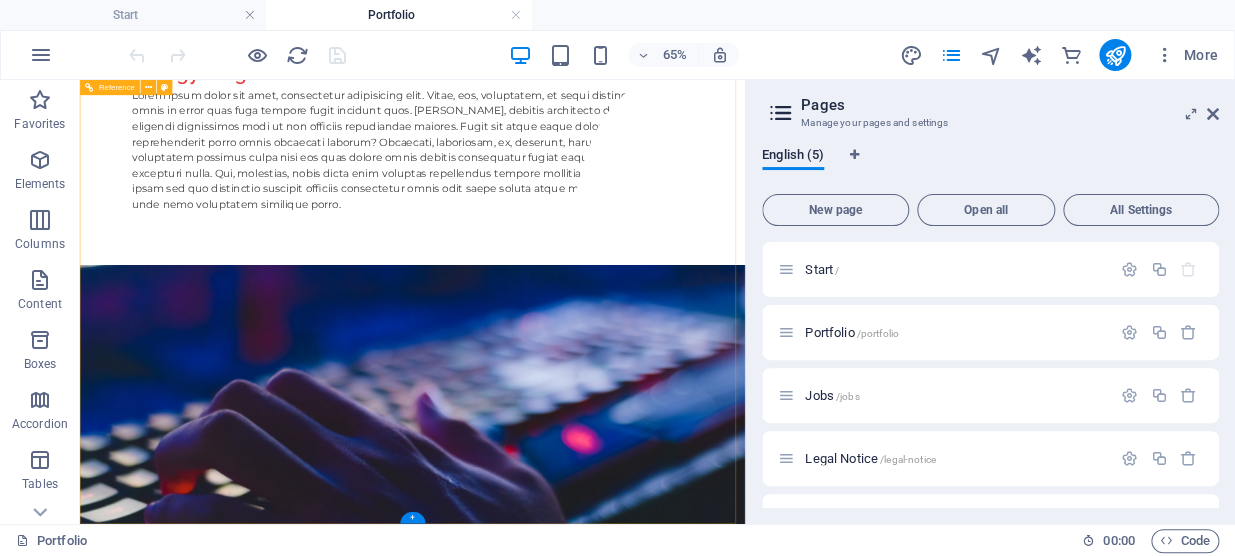 click on "Submit" 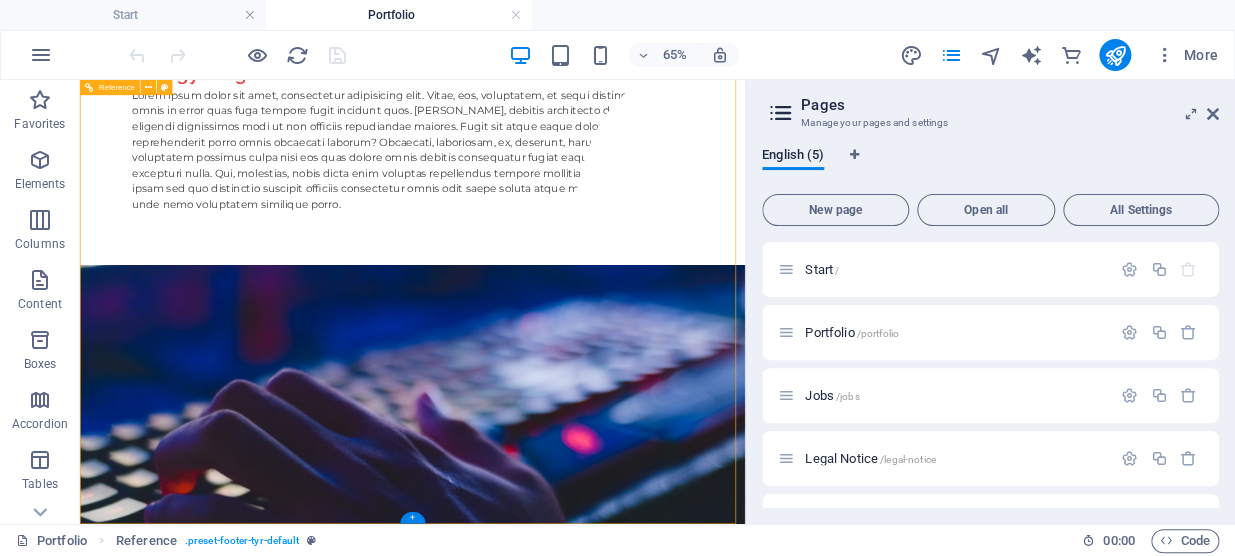 click on "Submit" 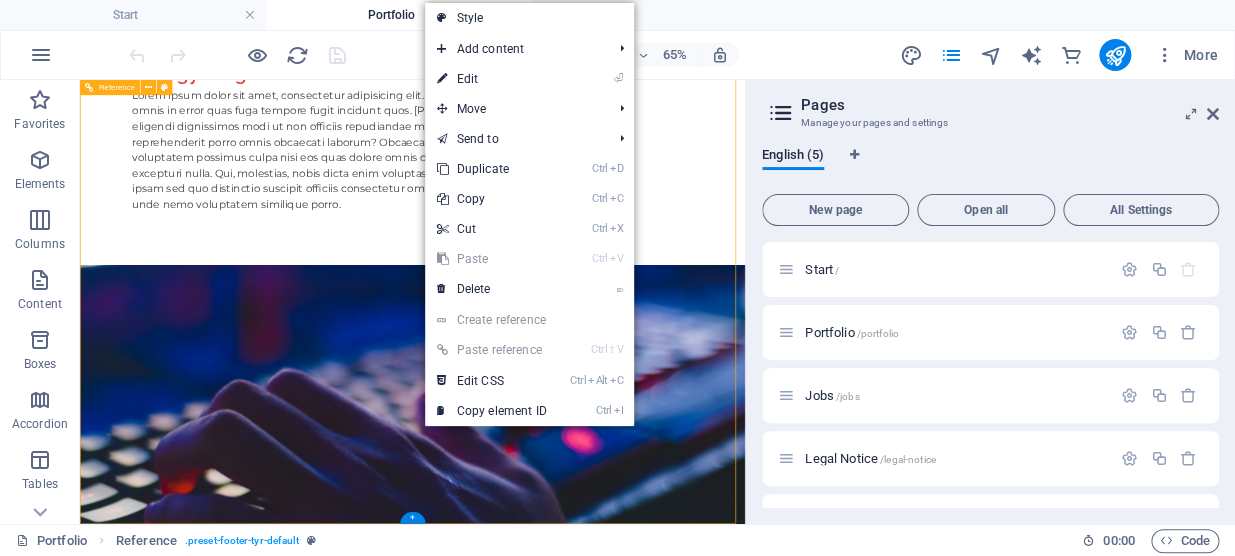 click on "Submit" 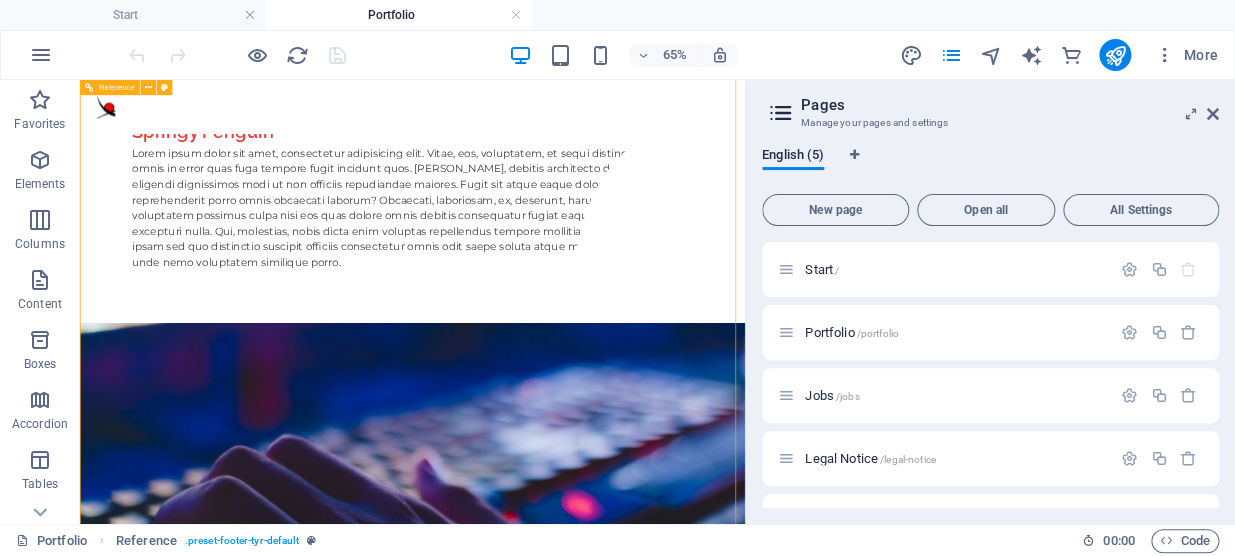scroll, scrollTop: 5112, scrollLeft: 0, axis: vertical 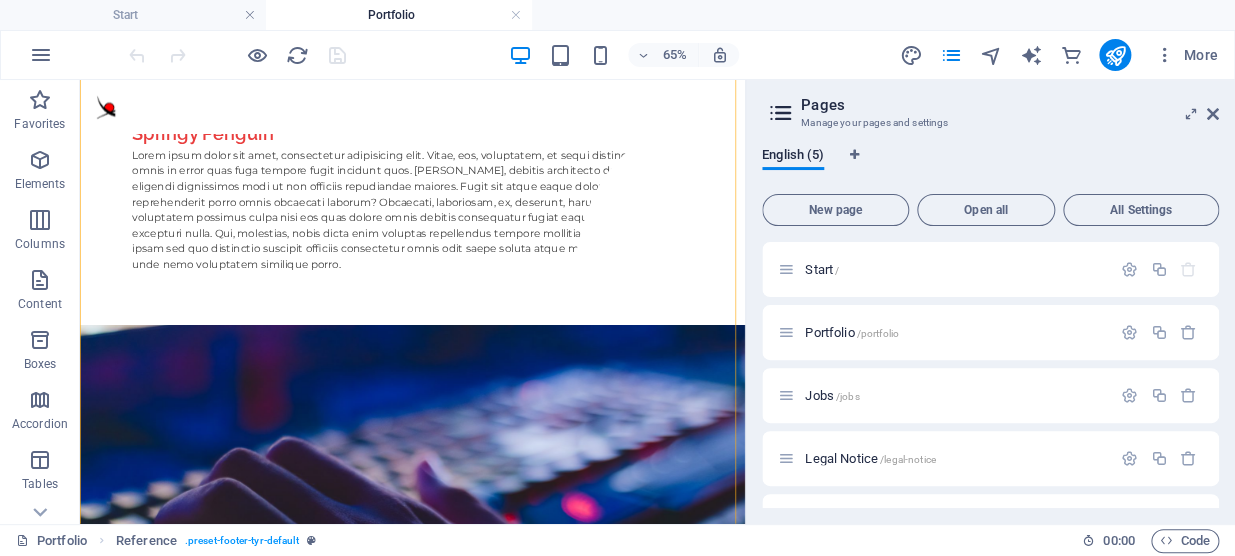click on "Submit" 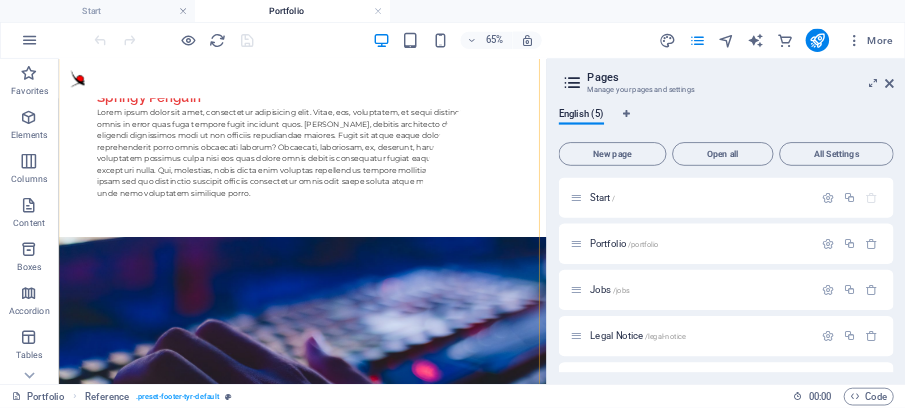 click on "Submit" 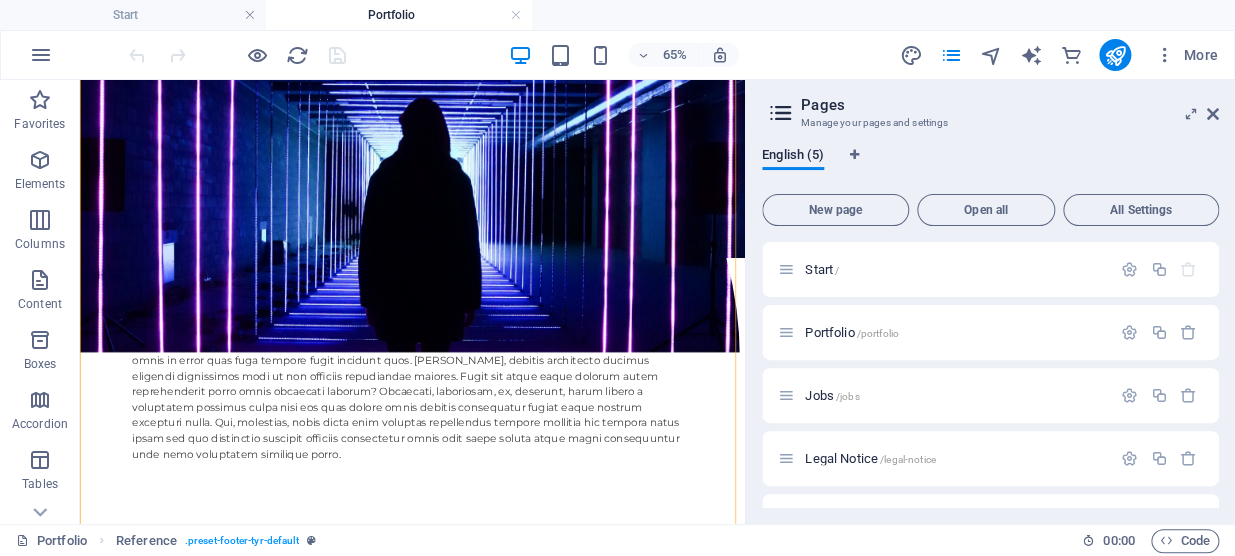 scroll, scrollTop: 1155, scrollLeft: 0, axis: vertical 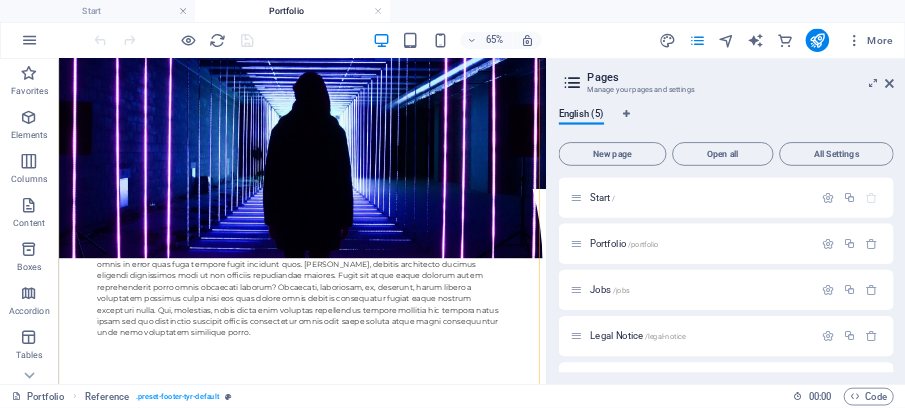 click on "Submit" 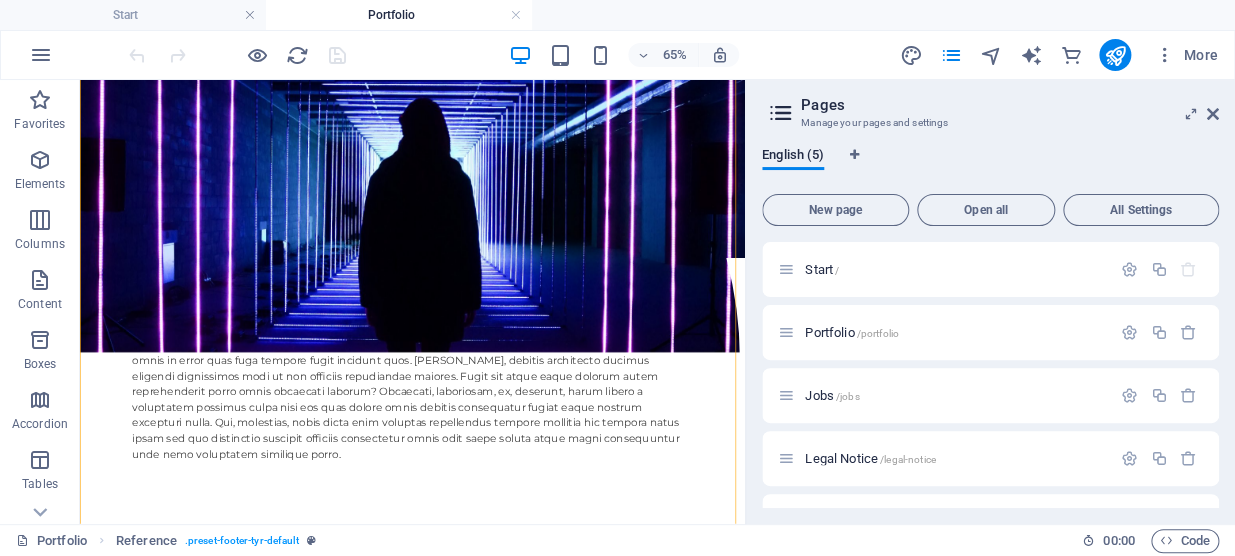 click 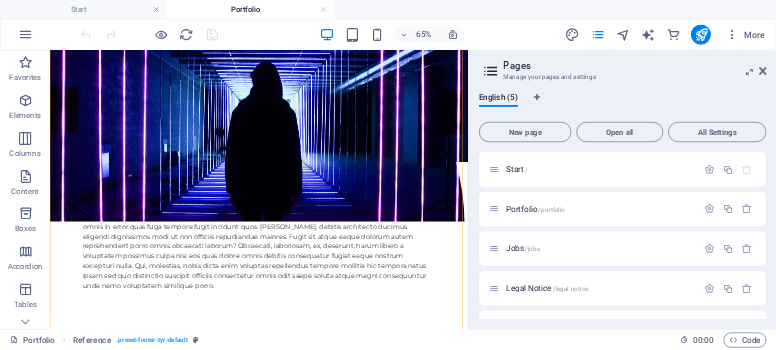 scroll, scrollTop: 515, scrollLeft: 0, axis: vertical 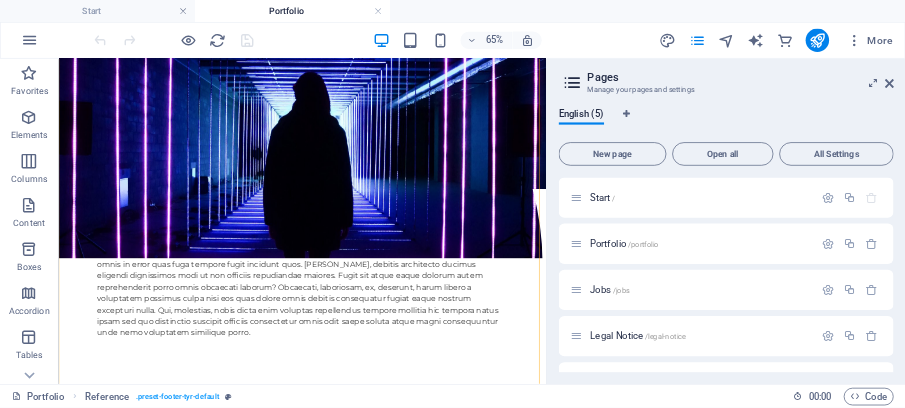 drag, startPoint x: 904, startPoint y: 308, endPoint x: 899, endPoint y: 351, distance: 43.289722 